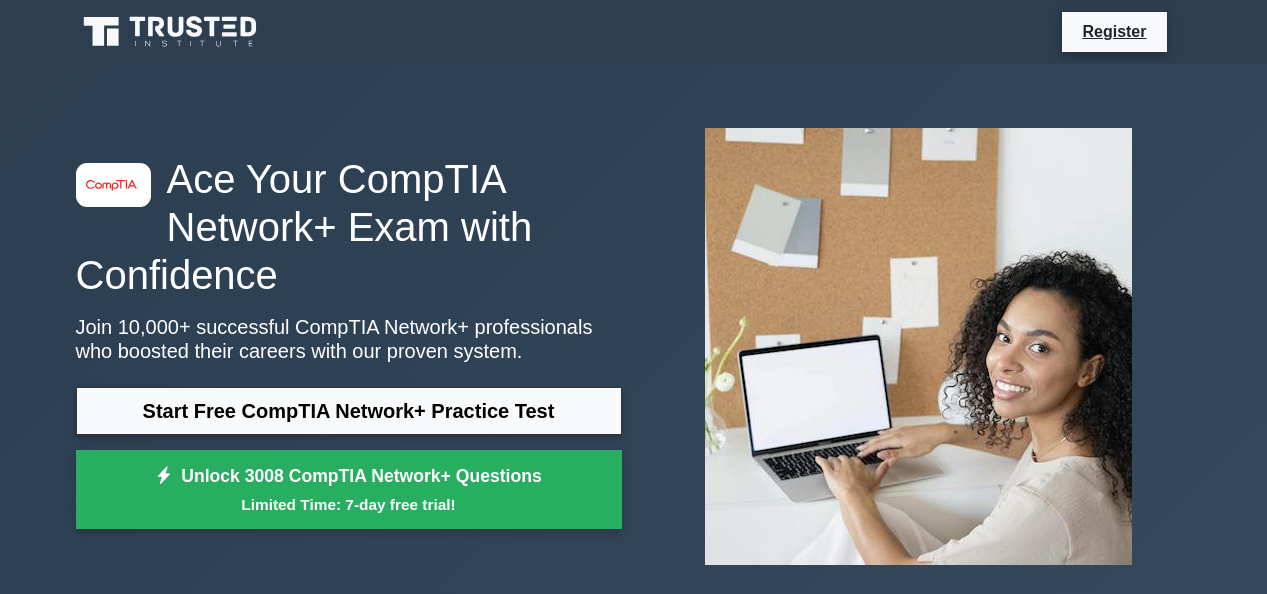 scroll, scrollTop: 0, scrollLeft: 0, axis: both 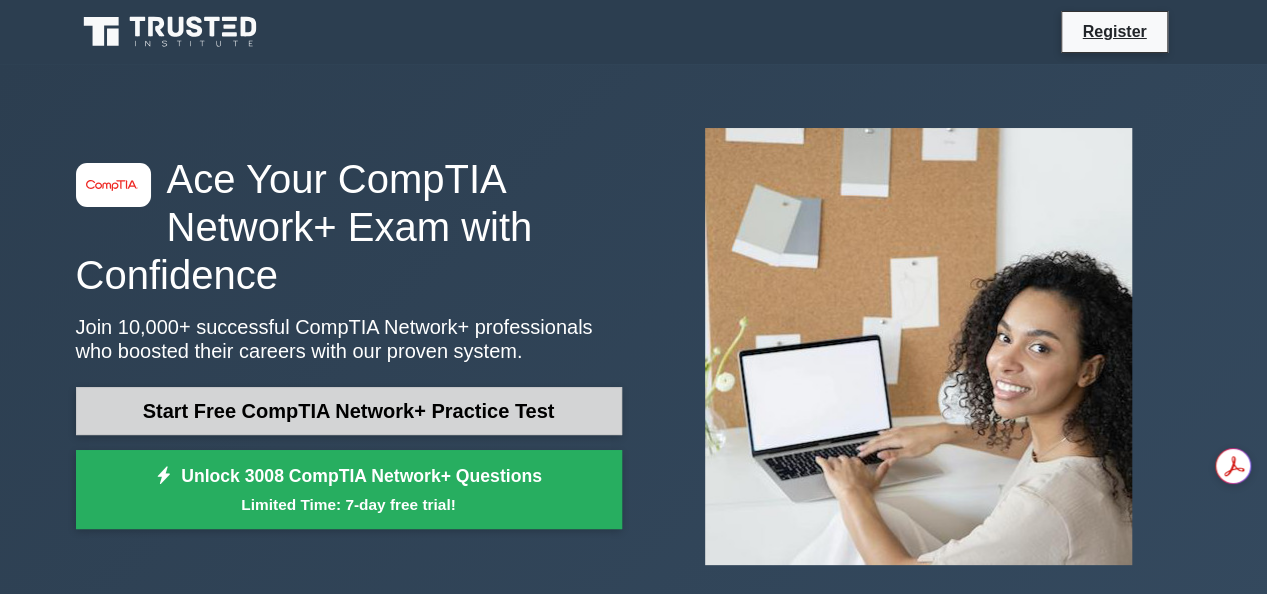 click on "Start Free CompTIA Network+ Practice Test" at bounding box center (349, 411) 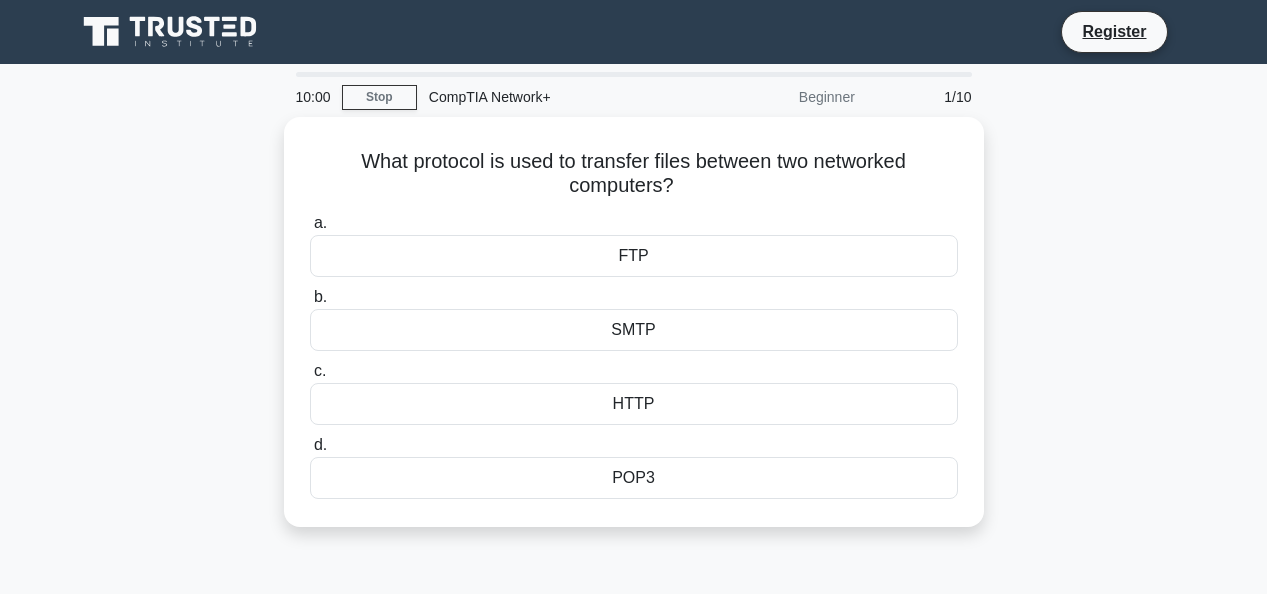 scroll, scrollTop: 0, scrollLeft: 0, axis: both 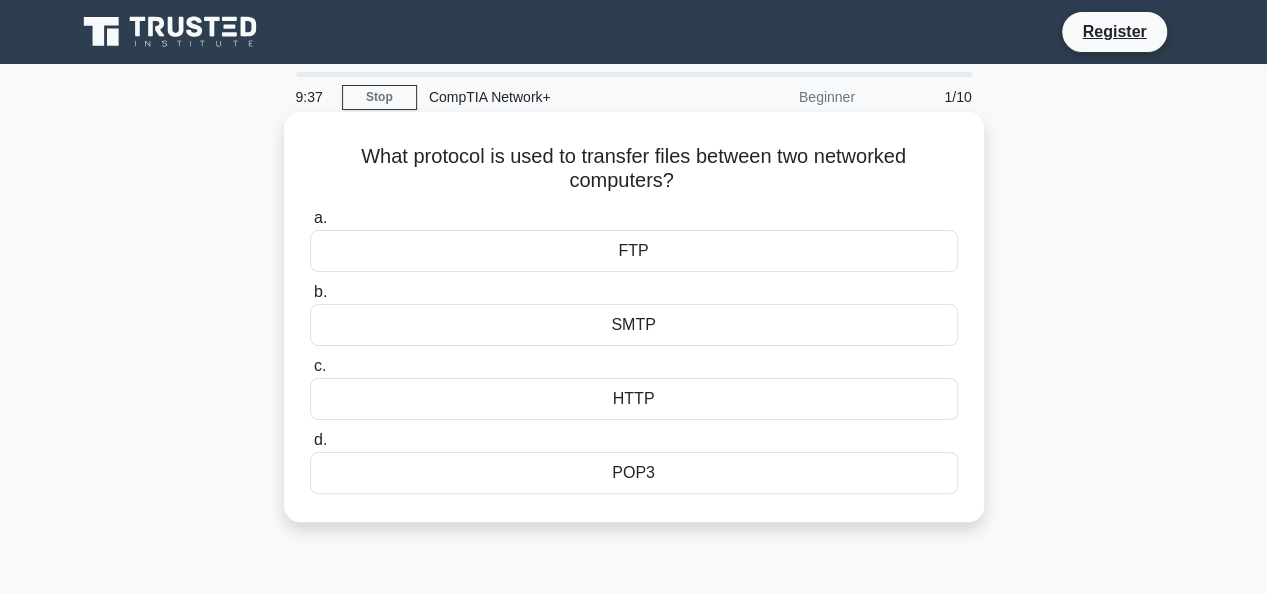 click on "FTP" at bounding box center (634, 251) 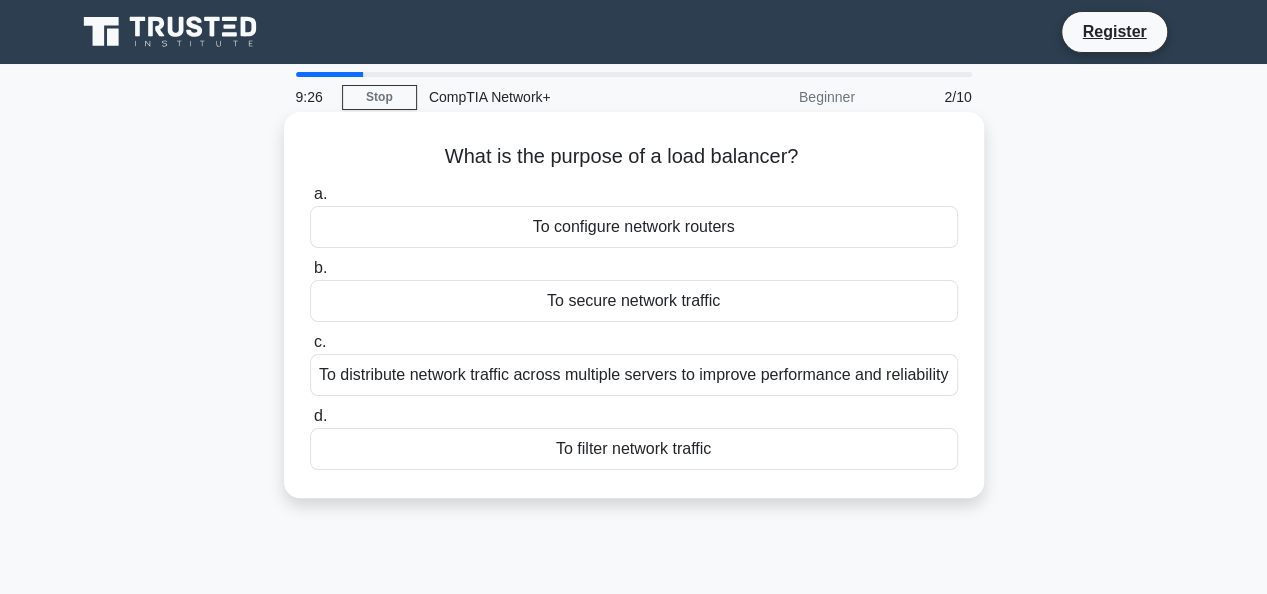click on "To distribute network traffic across multiple servers to improve performance and reliability" at bounding box center [634, 375] 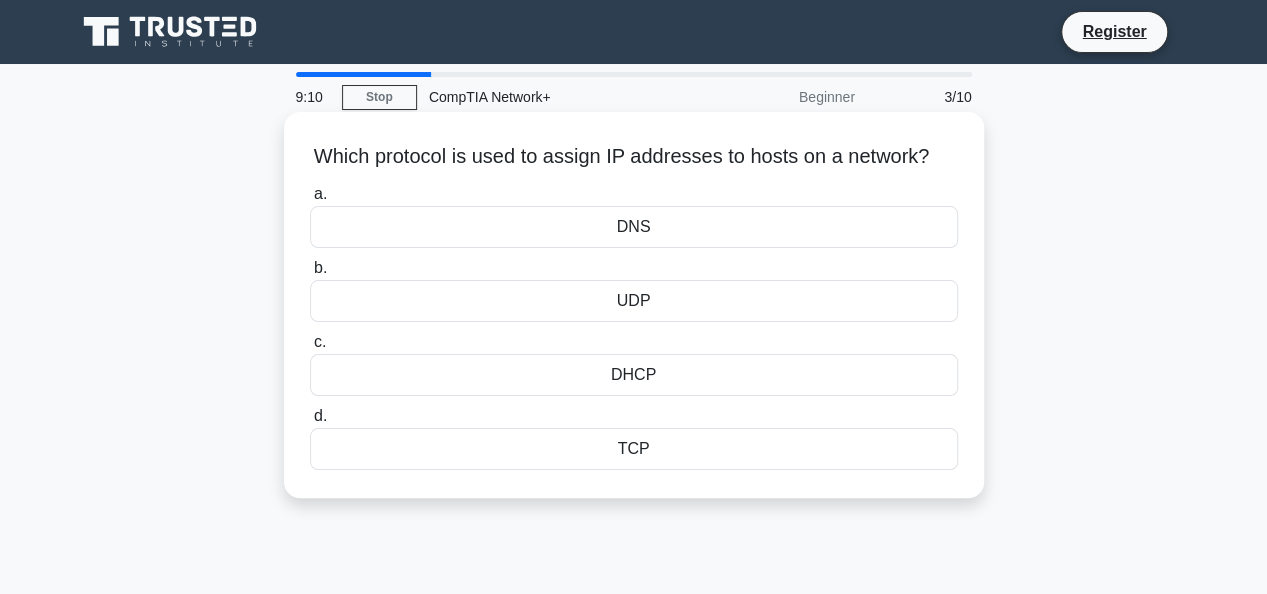 click on "DNS" at bounding box center (634, 227) 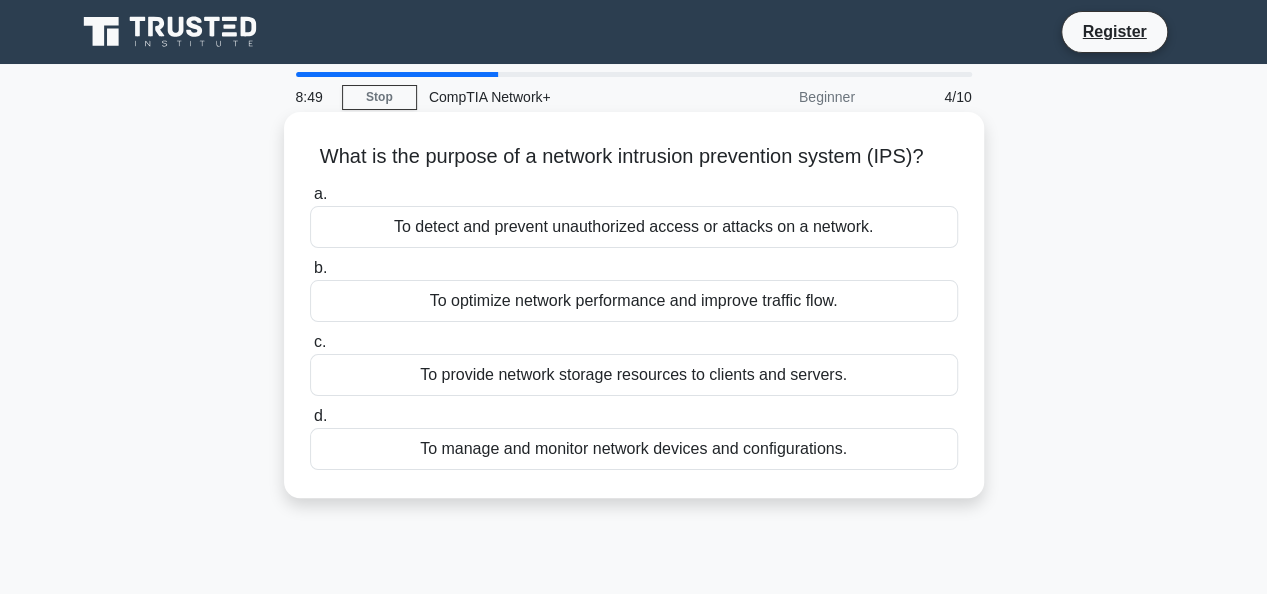 click on "To detect and prevent unauthorized access or attacks on a network." at bounding box center (634, 227) 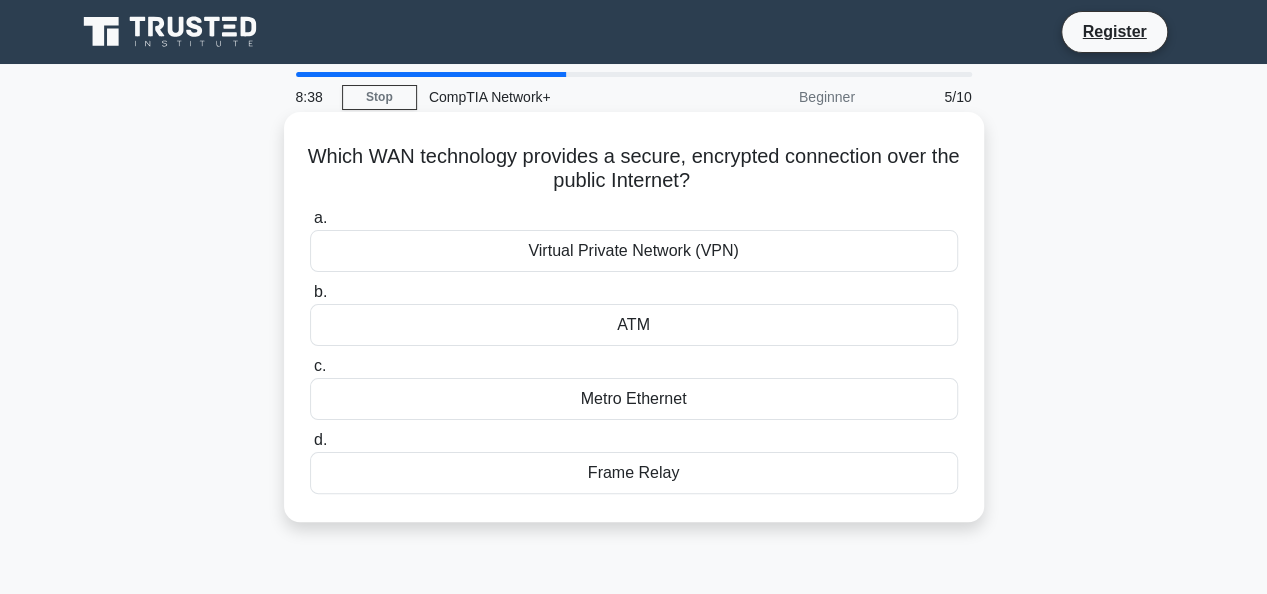 click on "Virtual Private Network (VPN)" at bounding box center (634, 251) 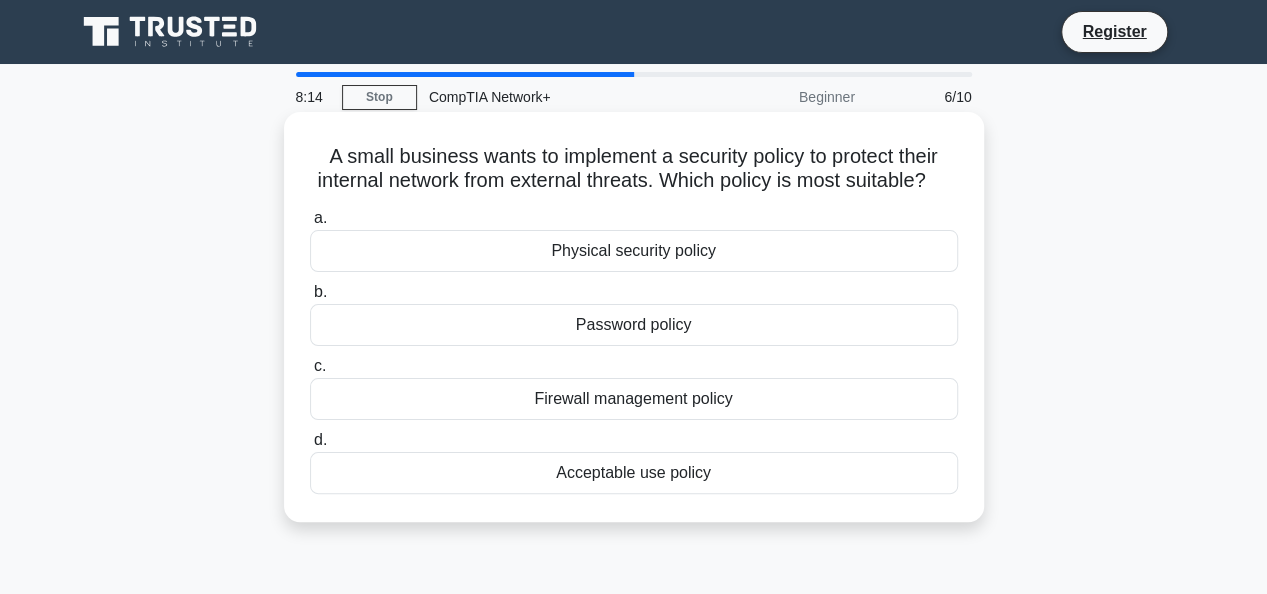 click on "Physical security policy" at bounding box center (634, 251) 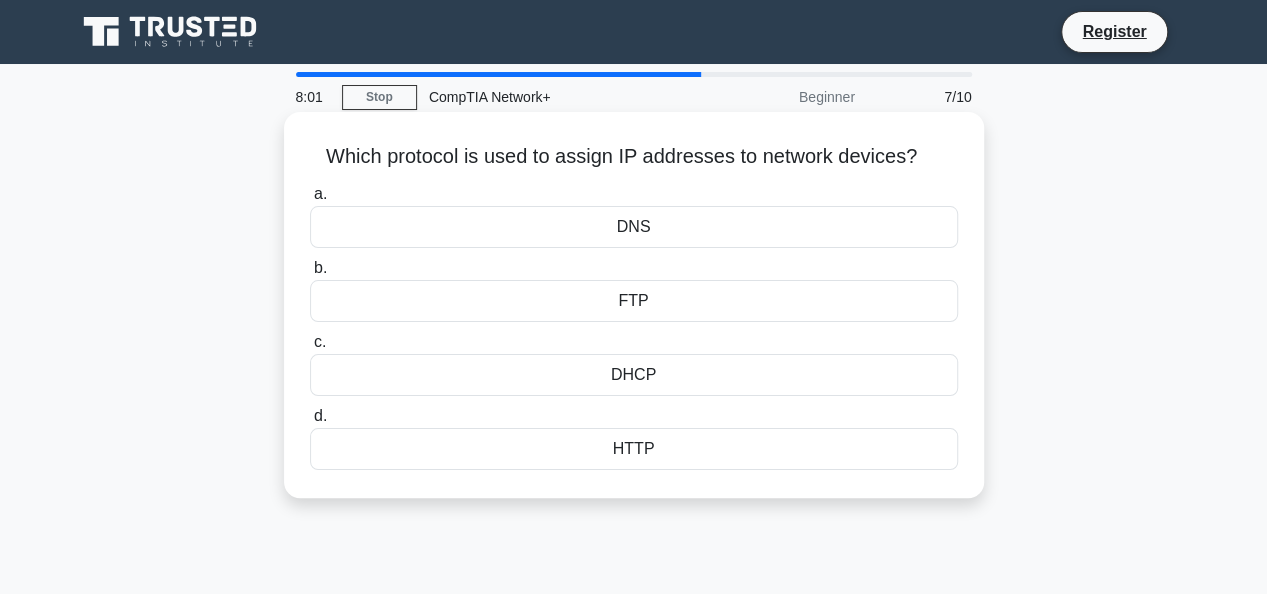 click on "DNS" at bounding box center [634, 227] 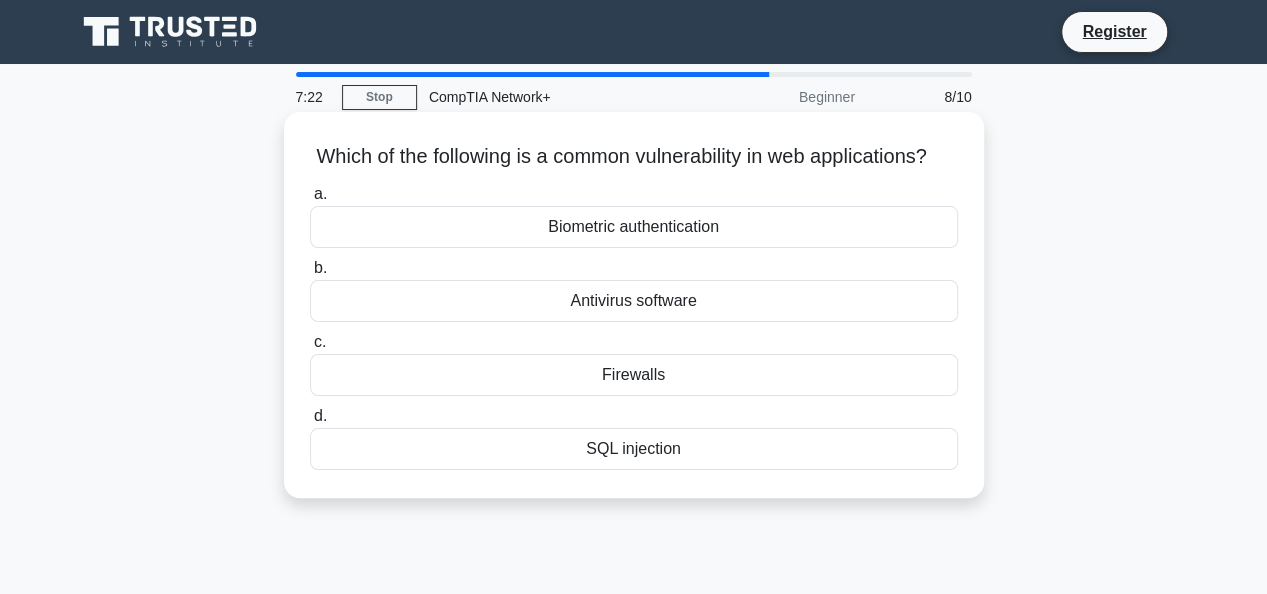 click on "Antivirus software" at bounding box center [634, 301] 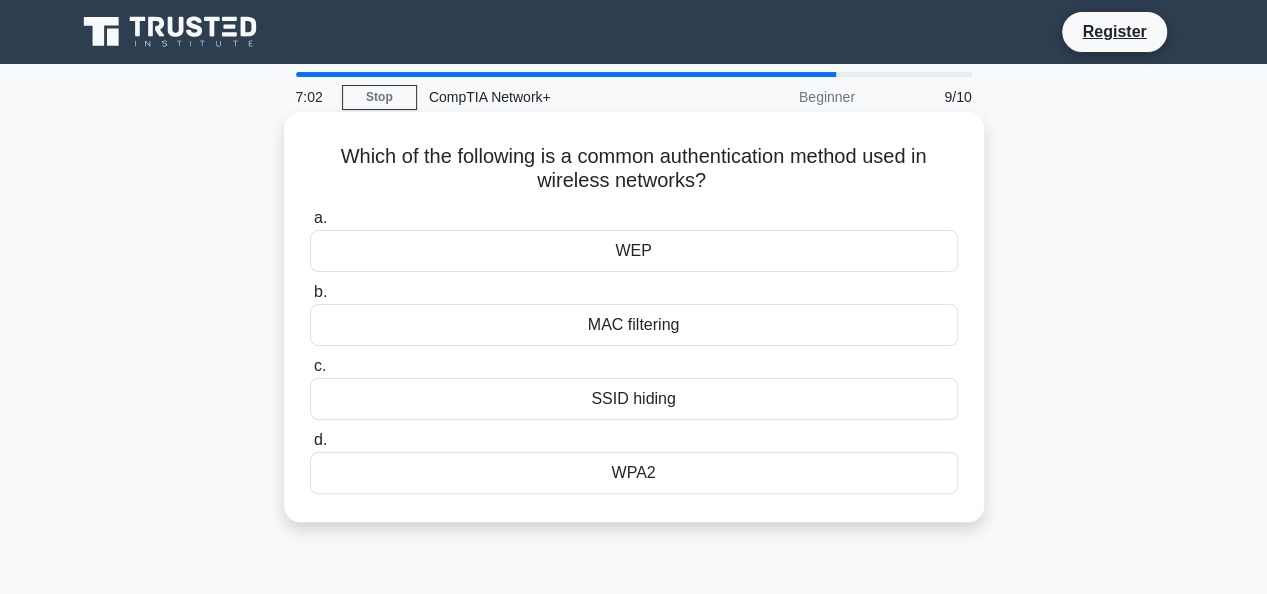 click on "SSID hiding" at bounding box center (634, 399) 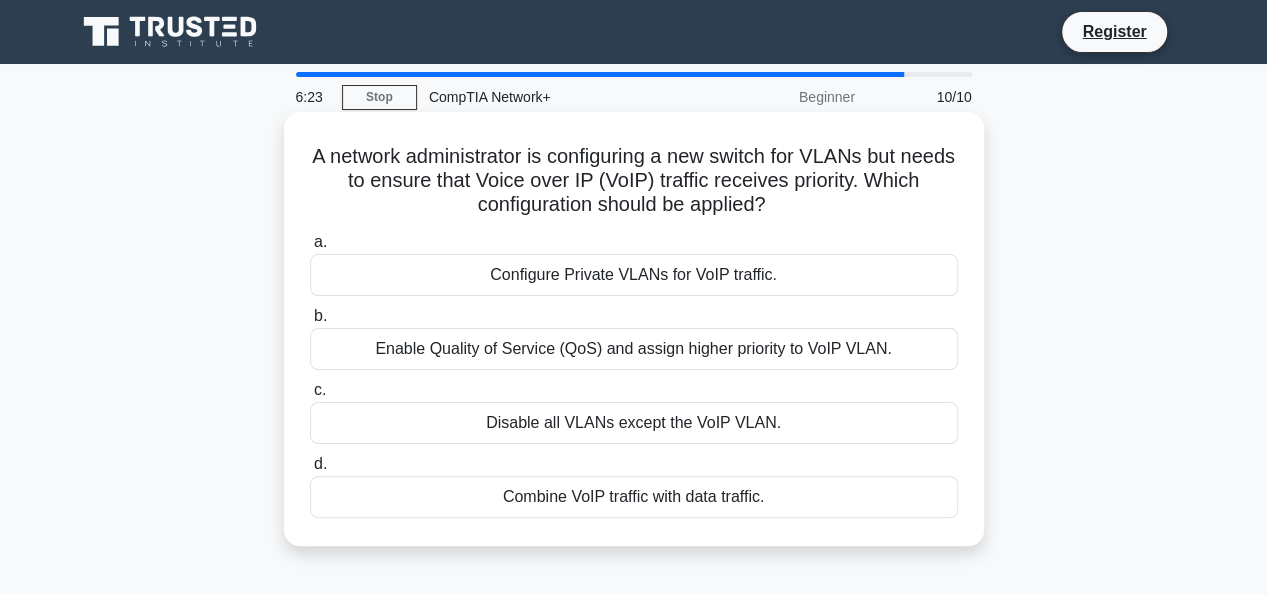 click on "Enable Quality of Service (QoS) and assign higher priority to VoIP VLAN." at bounding box center [634, 349] 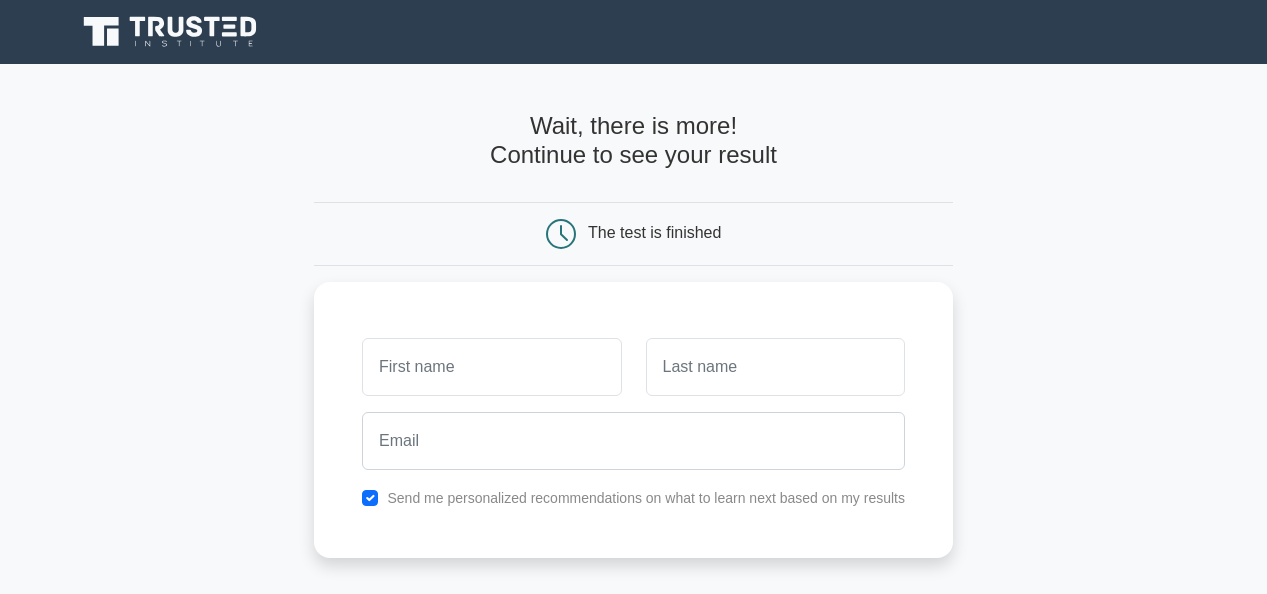 scroll, scrollTop: 0, scrollLeft: 0, axis: both 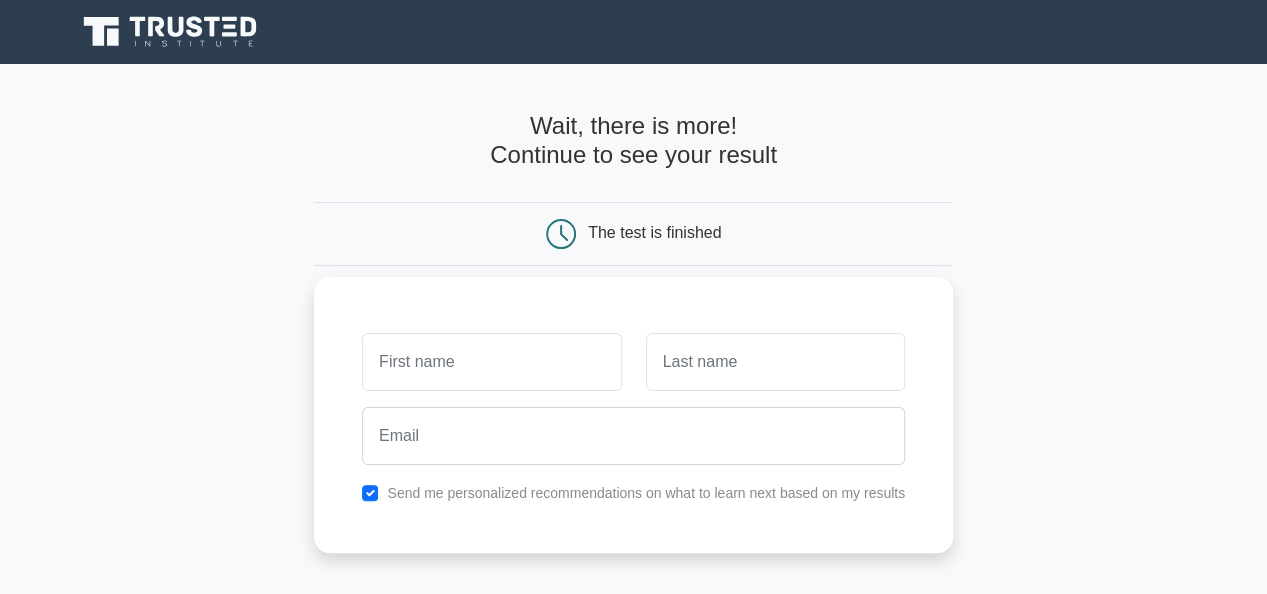 click at bounding box center (491, 362) 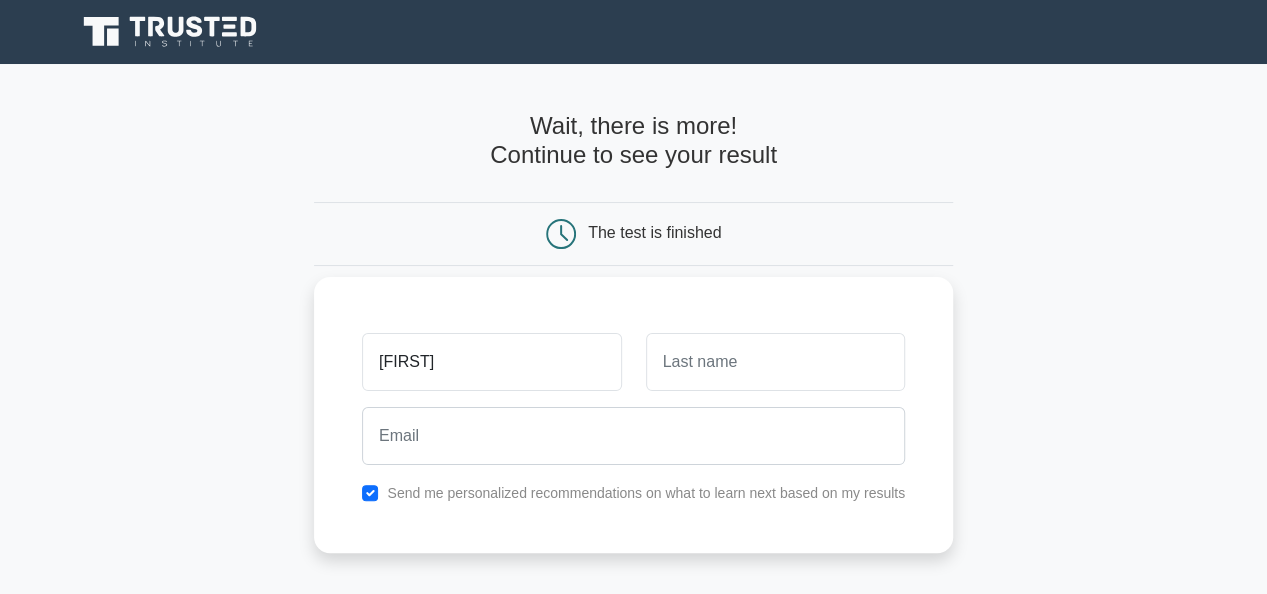 type on "salar" 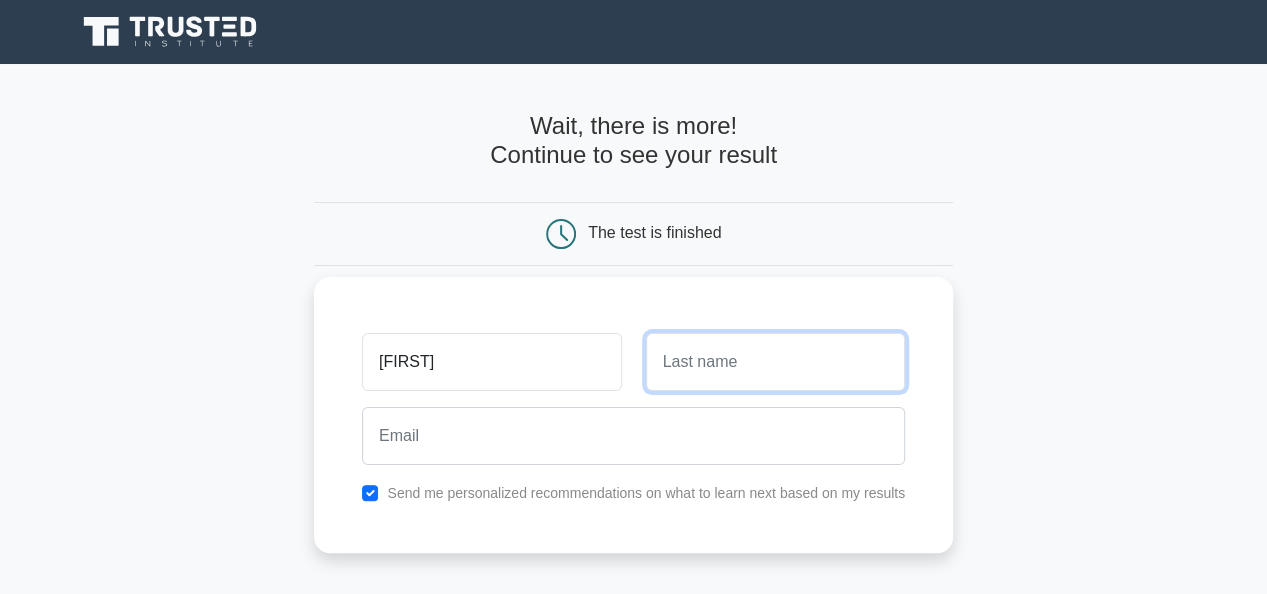 click at bounding box center [775, 362] 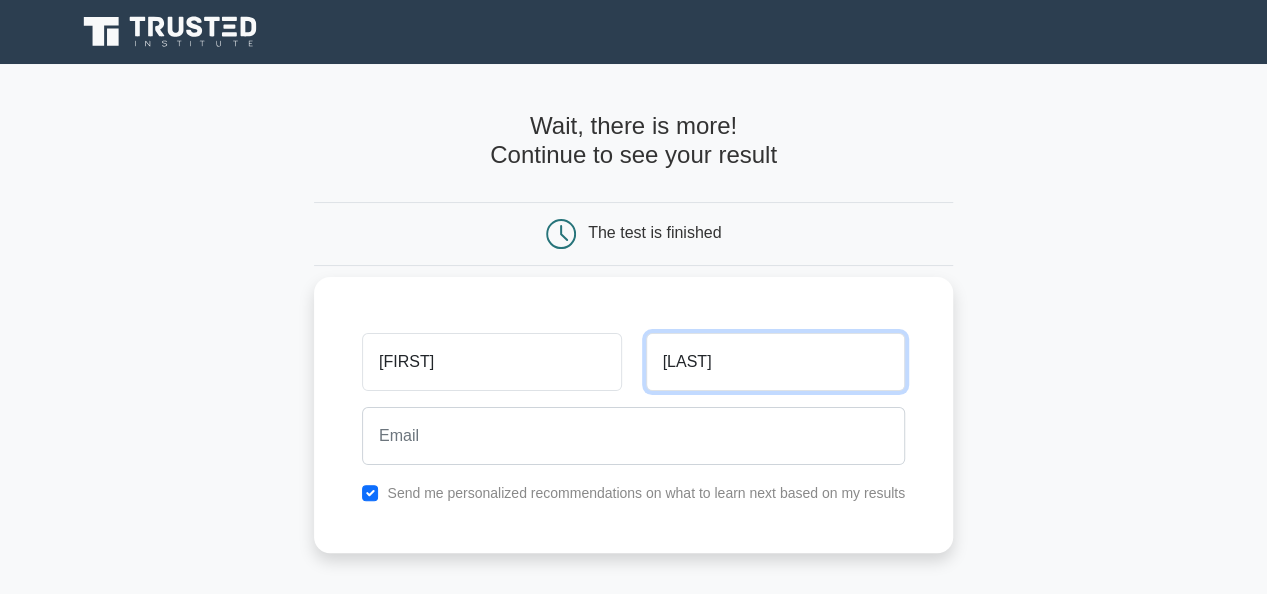 type on "abbas" 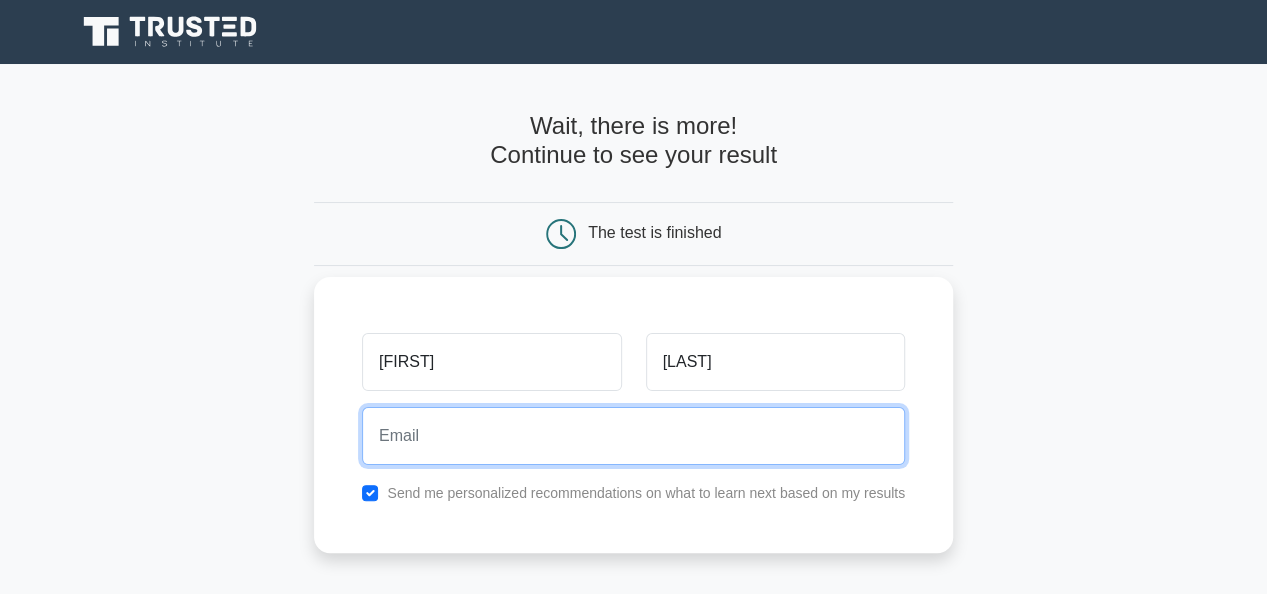 click at bounding box center (633, 436) 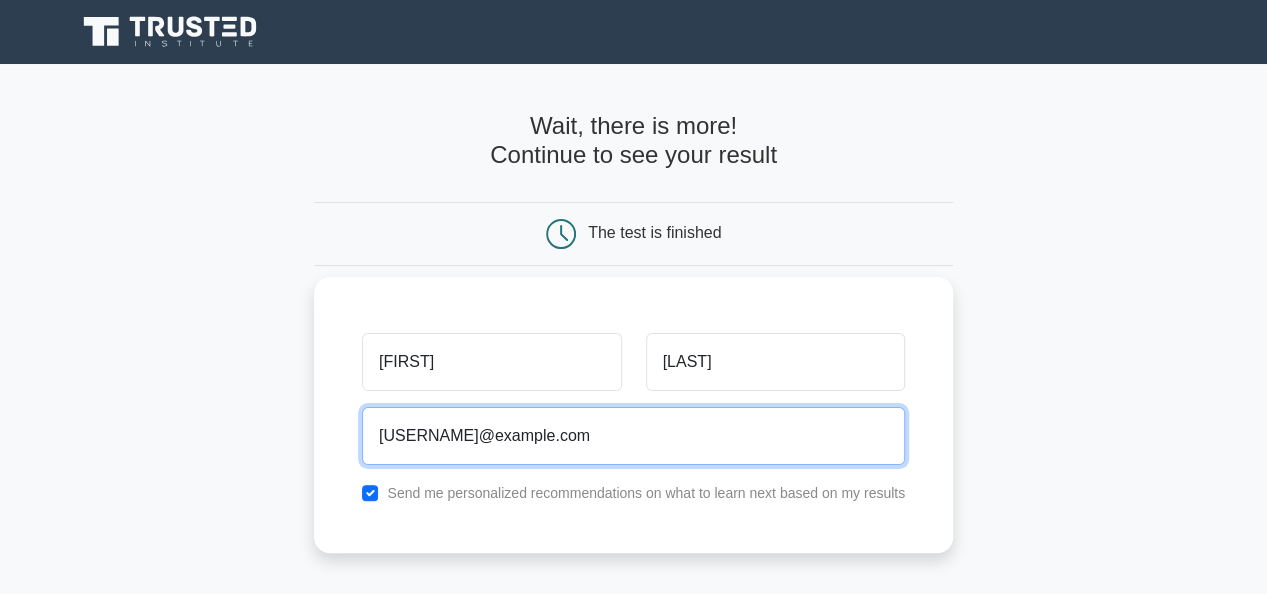 click on "Show my results" at bounding box center [633, 627] 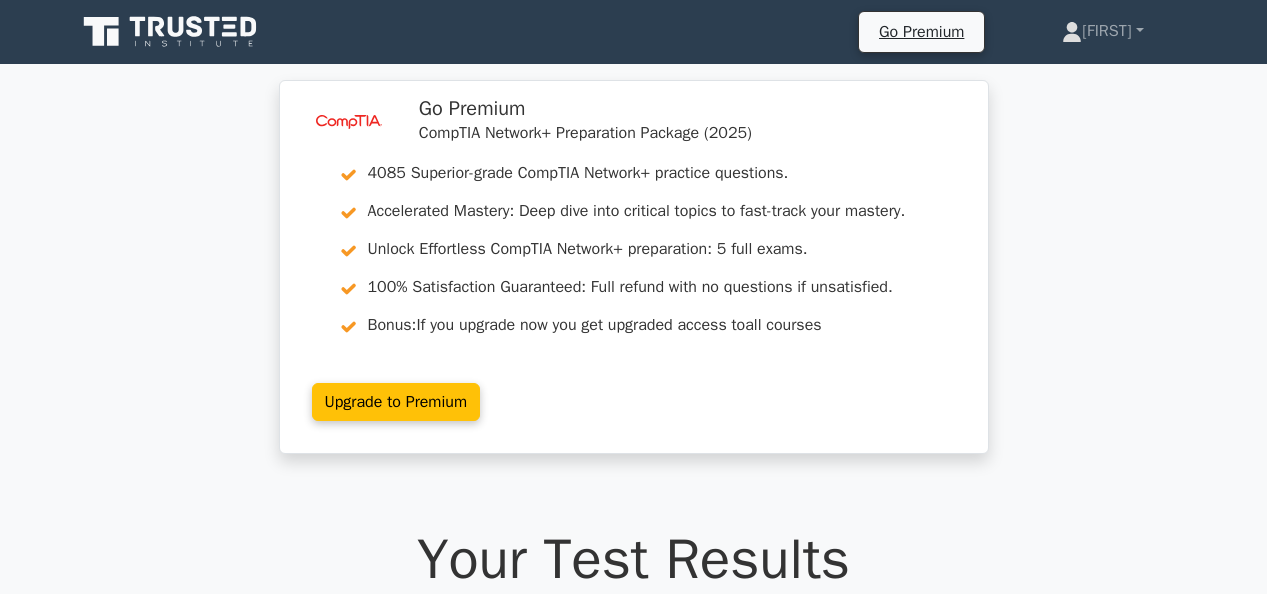 scroll, scrollTop: 0, scrollLeft: 0, axis: both 